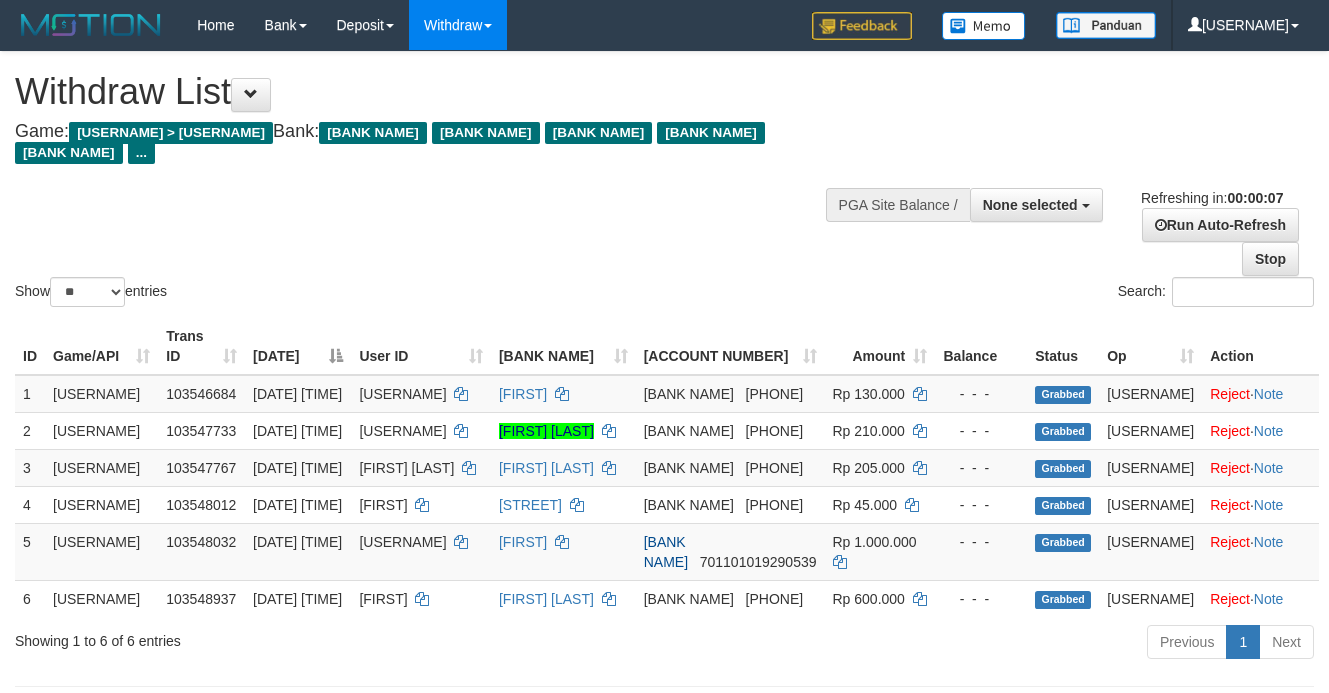 scroll, scrollTop: 0, scrollLeft: 0, axis: both 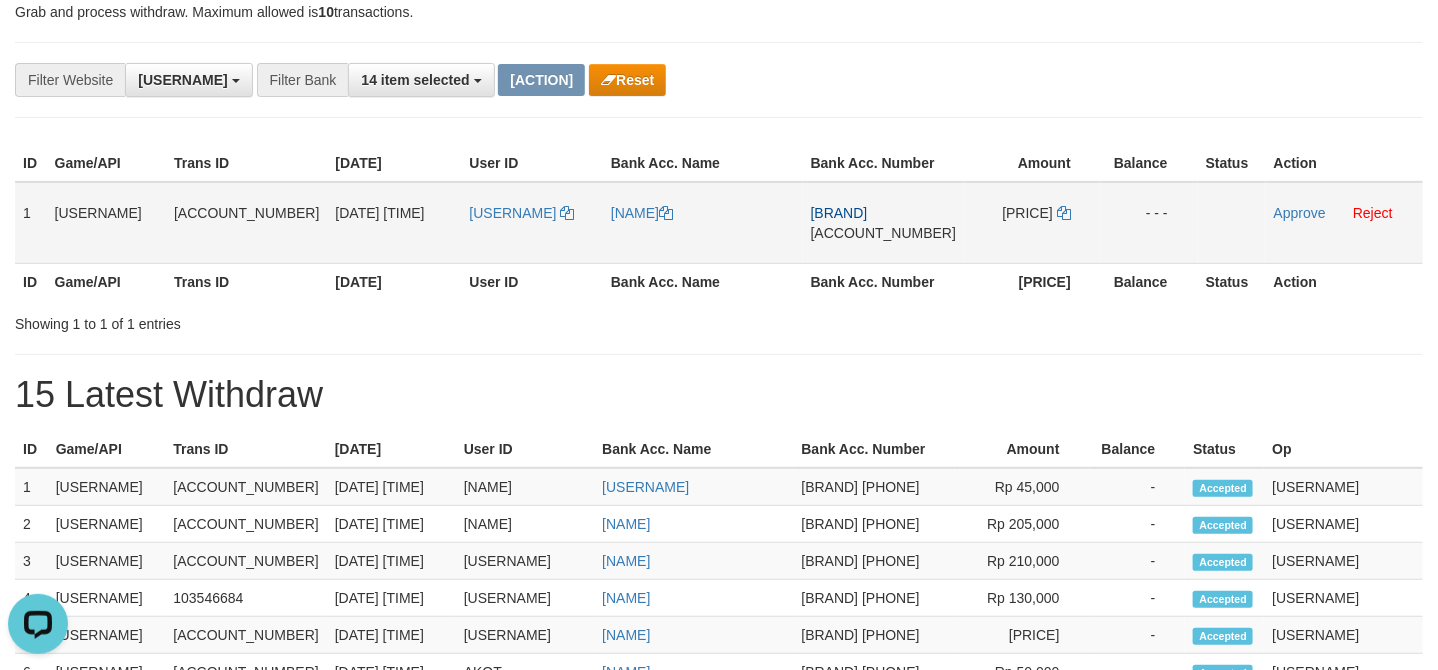click on "BRI
701101019290539" at bounding box center [883, 223] 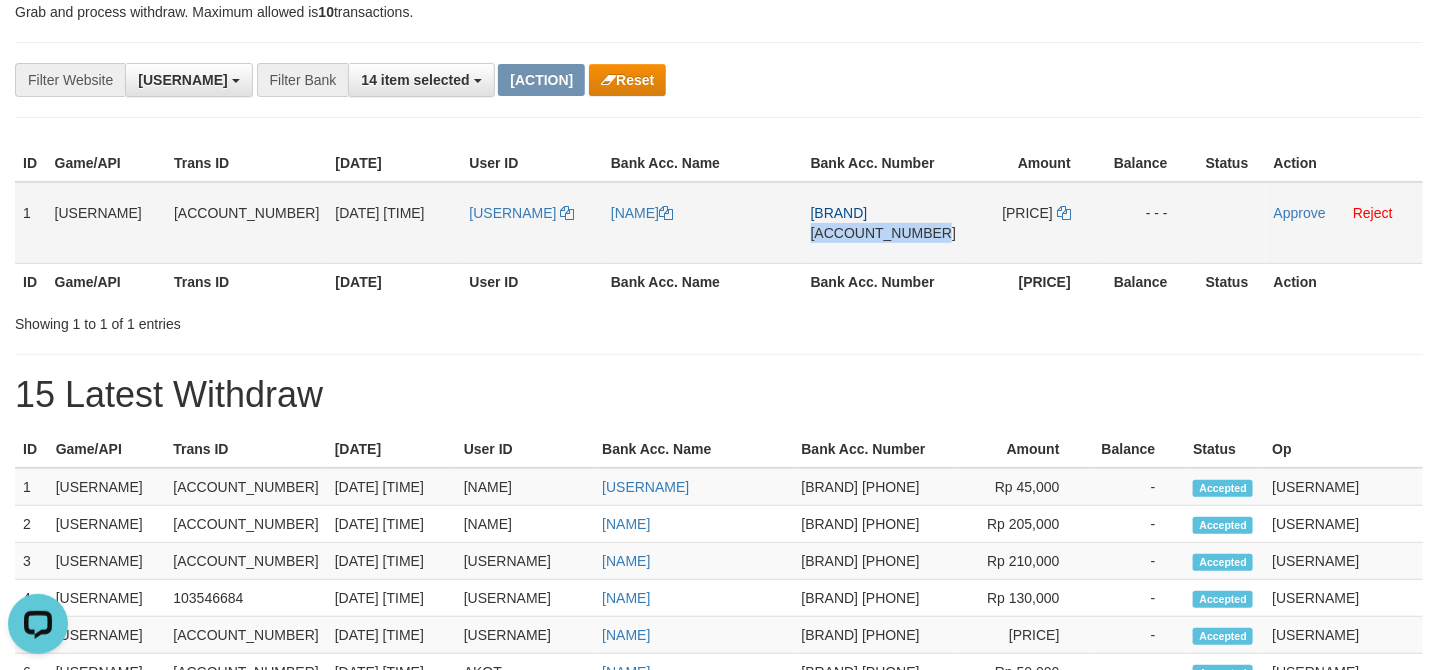 click on "BRI
701101019290539" at bounding box center [883, 223] 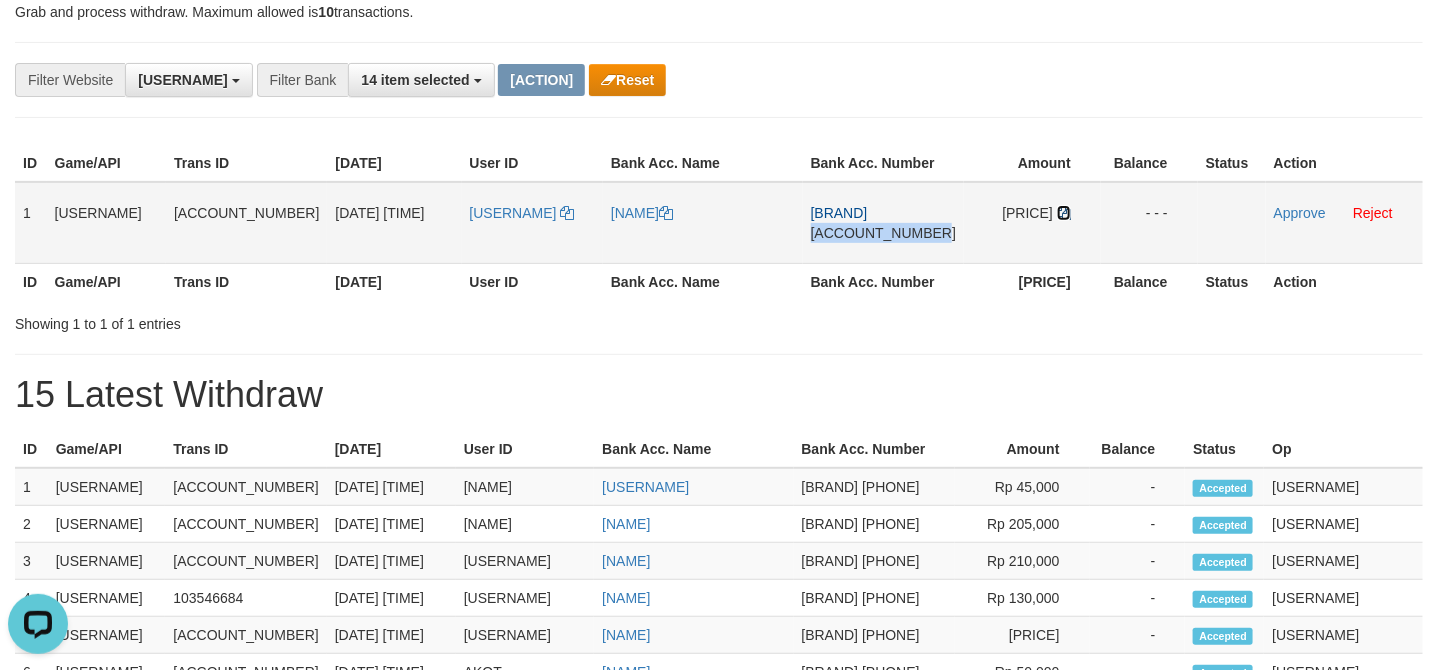 click at bounding box center [666, 213] 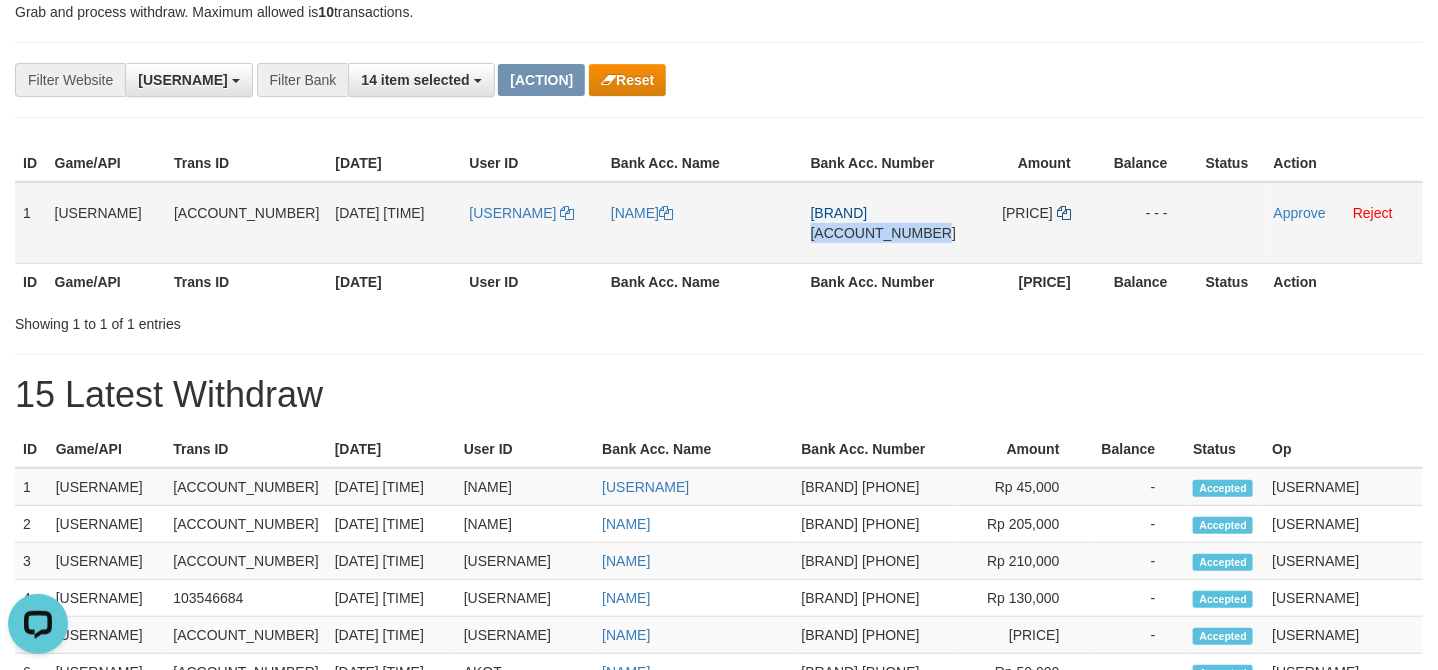 copy on "701101019290539" 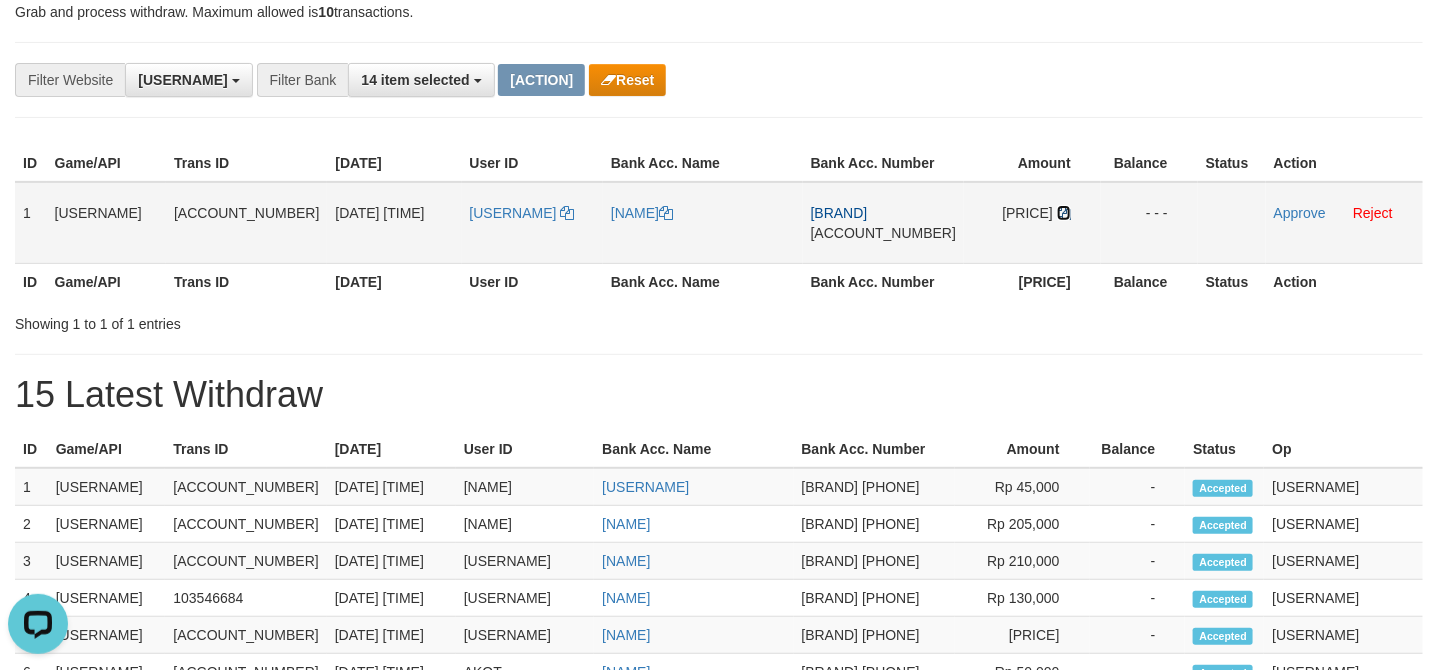 click at bounding box center [666, 213] 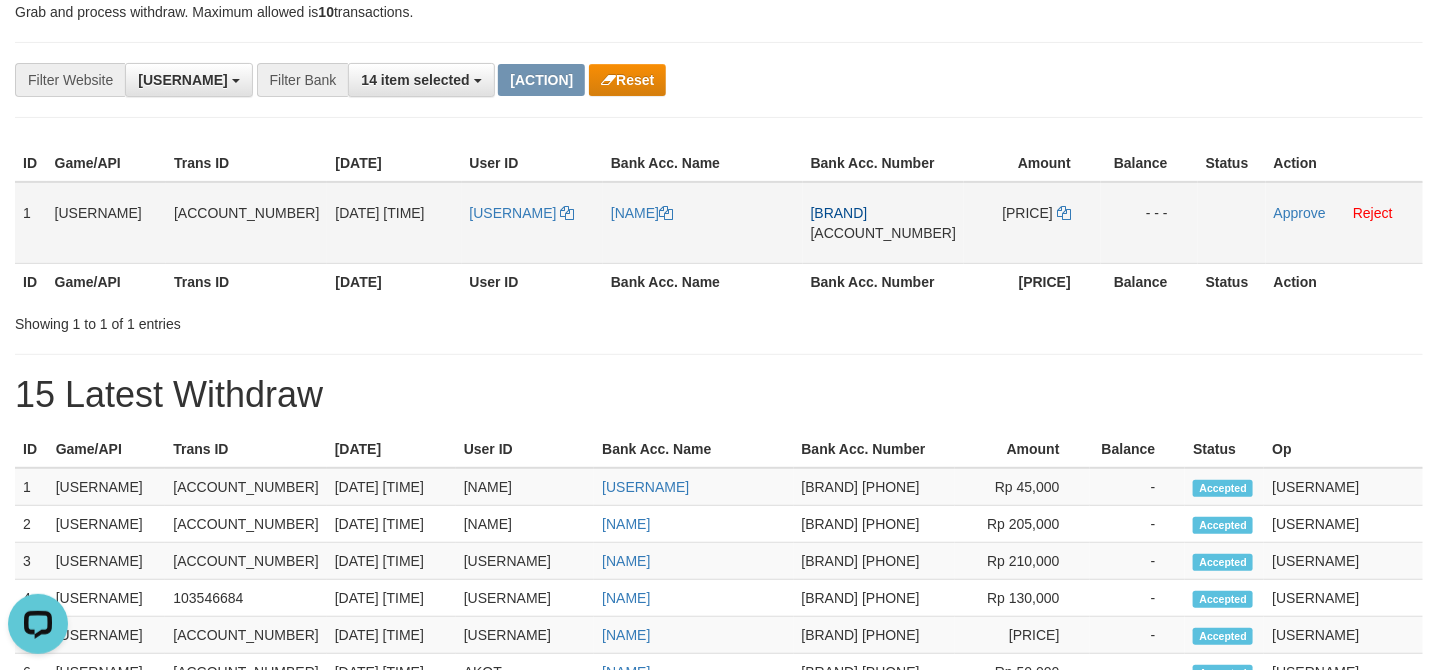 click on "[USERNAME]" at bounding box center (532, 223) 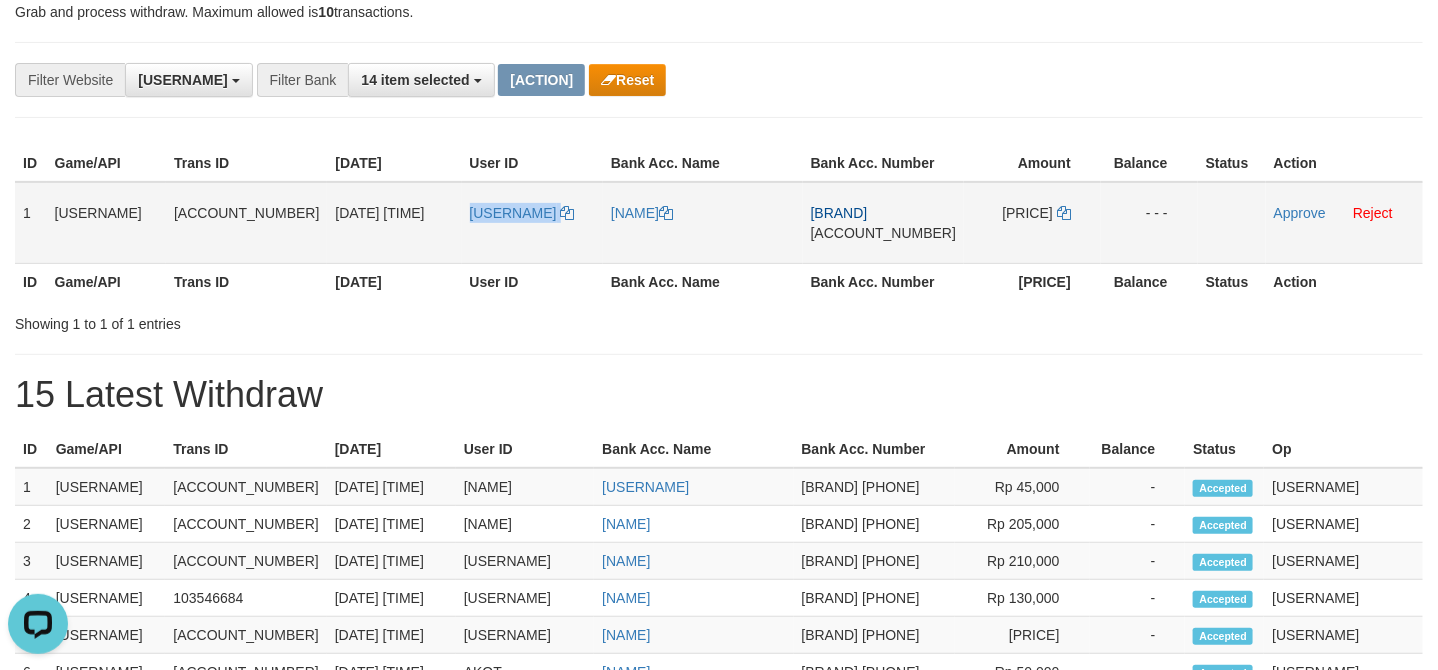 click on "[USERNAME]" at bounding box center [532, 223] 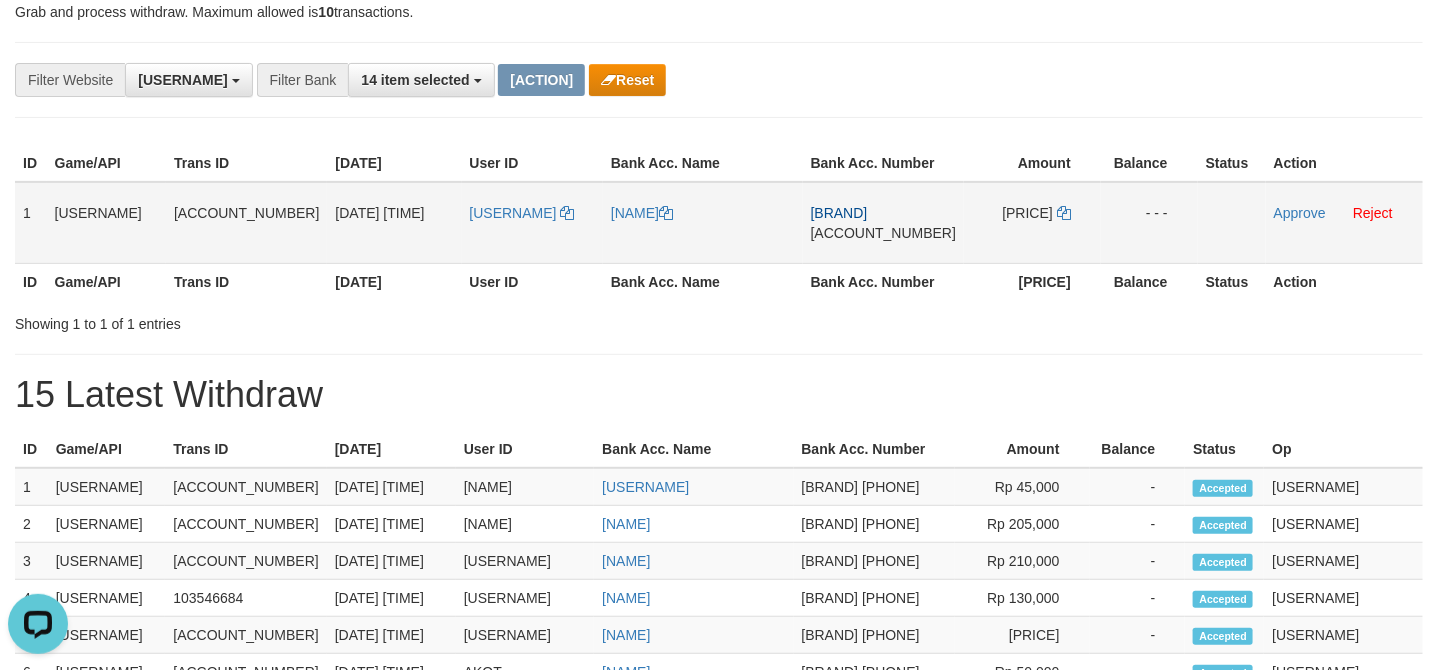 click on "[FIRST]" at bounding box center (703, 223) 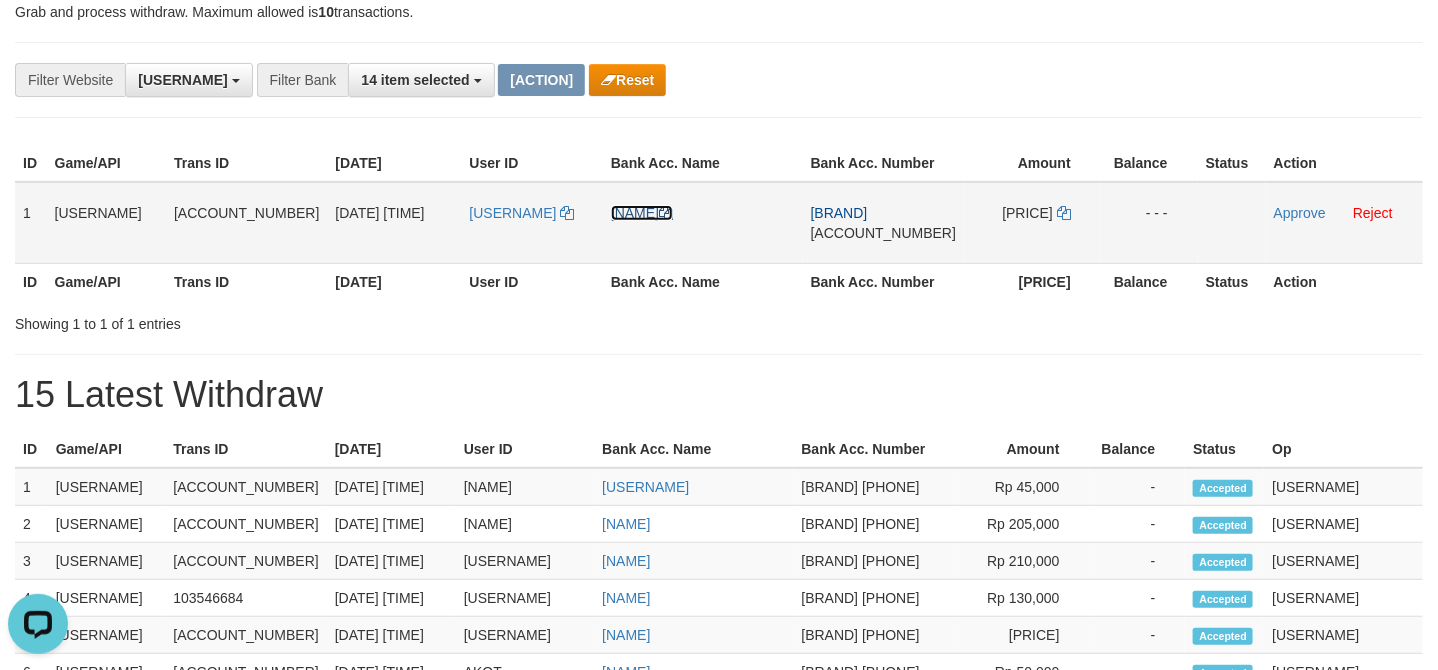 click on "[FIRST]" at bounding box center [642, 213] 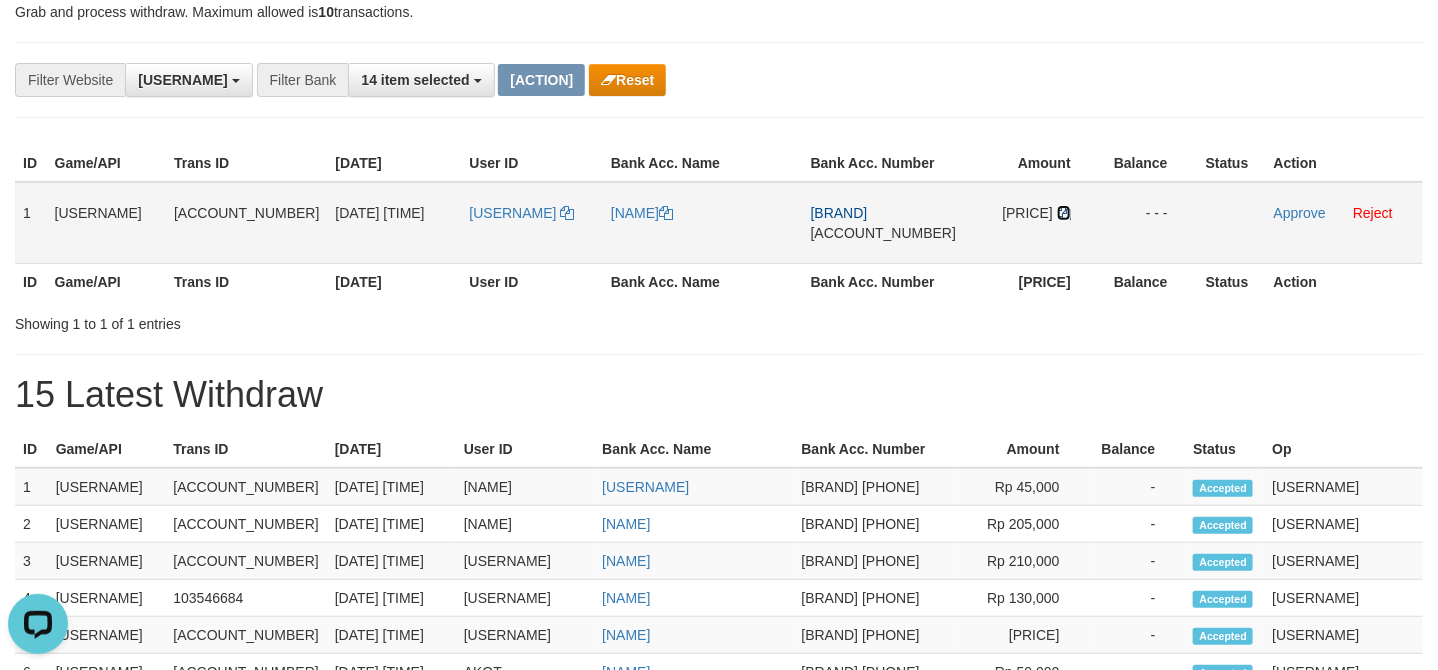 click at bounding box center (666, 213) 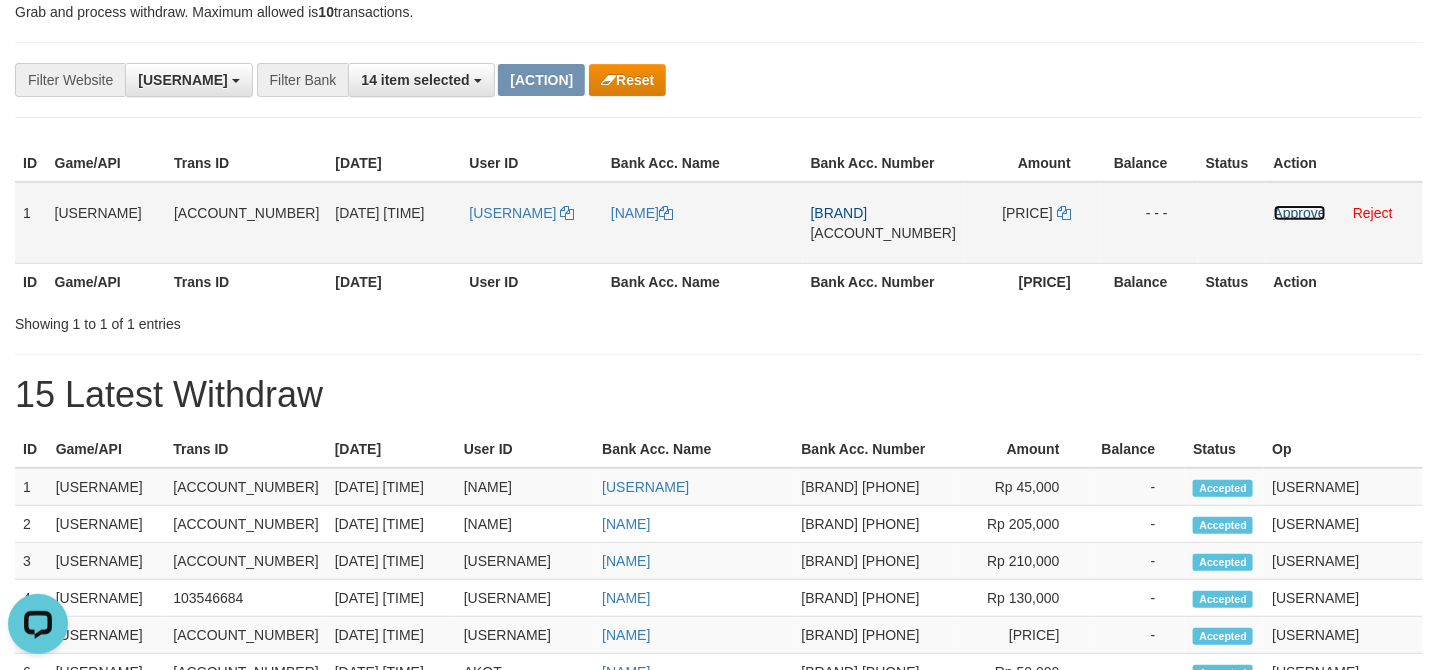 click on "Approve" at bounding box center [1300, 213] 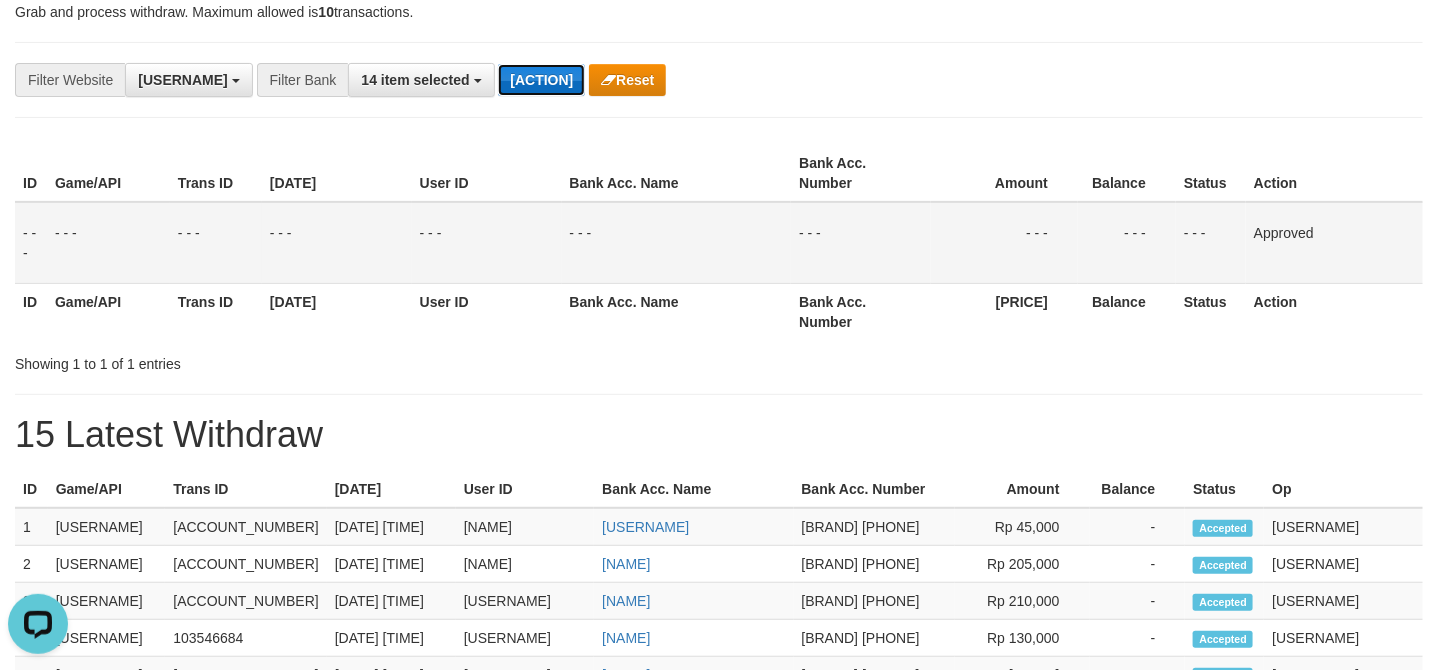 click on "Grab Withdraw" at bounding box center (541, 80) 